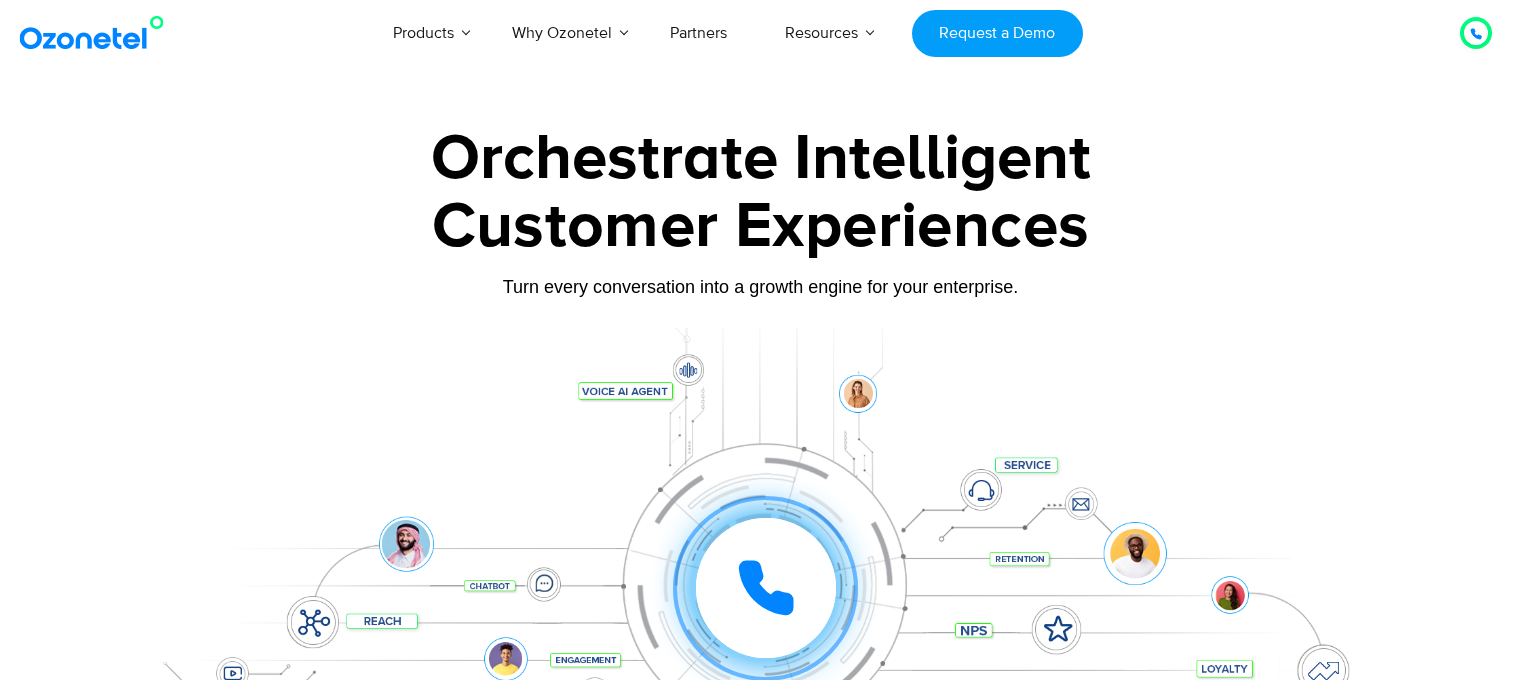 scroll, scrollTop: 228, scrollLeft: 0, axis: vertical 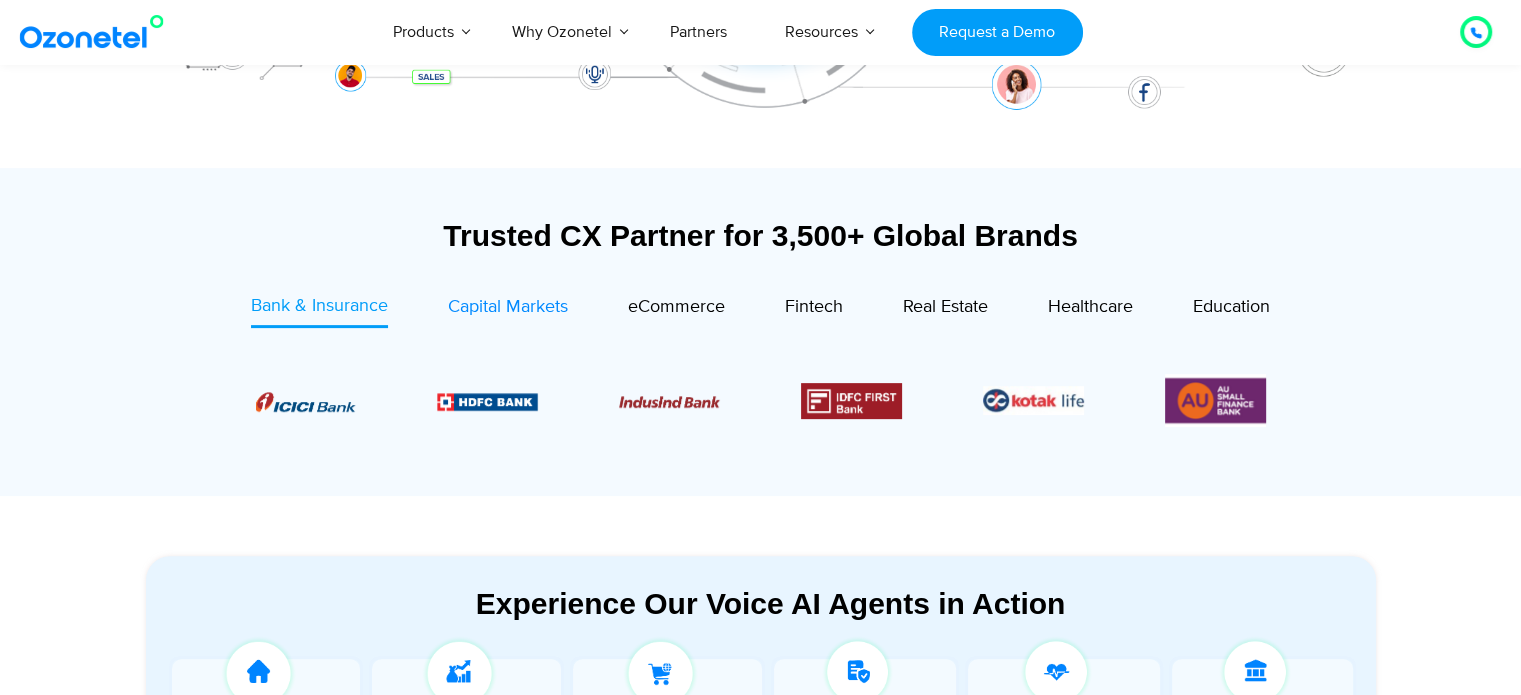 click on "Capital Markets" at bounding box center [508, 307] 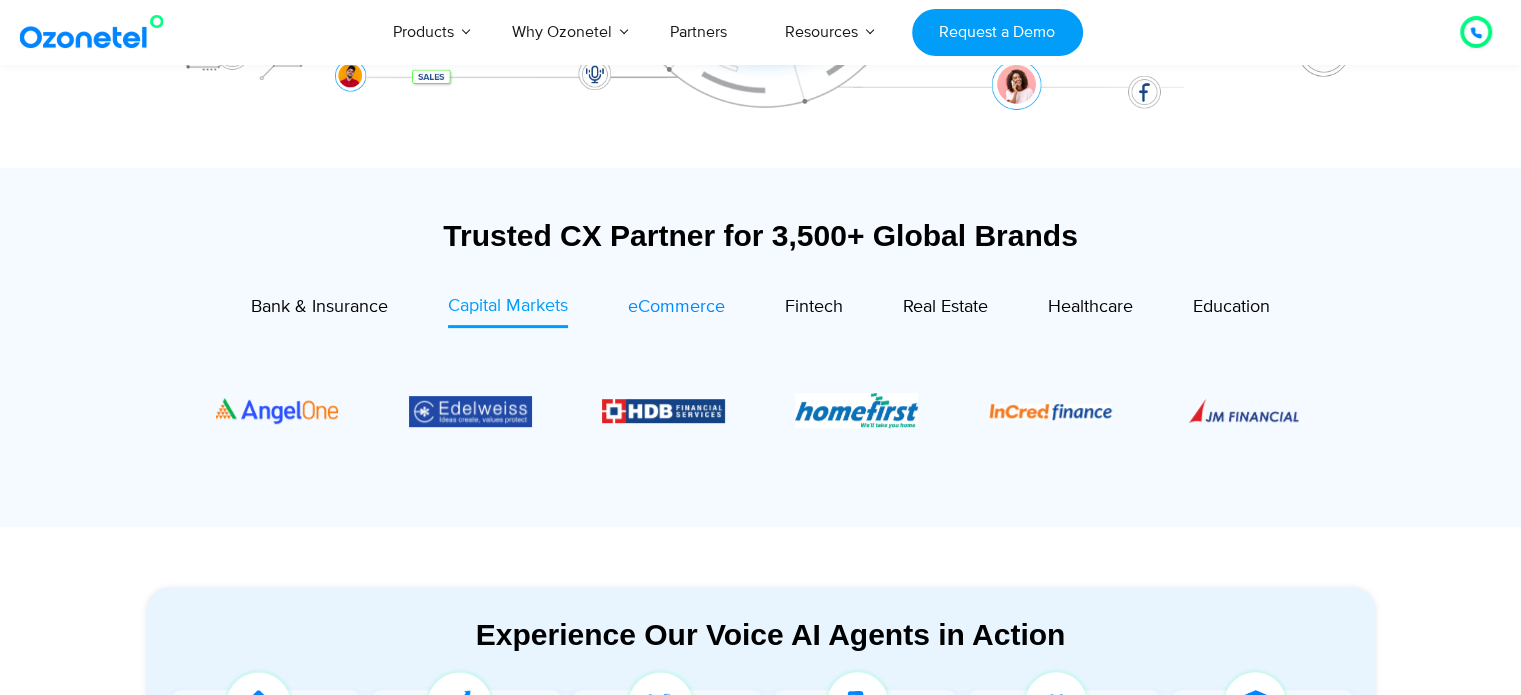 click on "eCommerce" at bounding box center [676, 307] 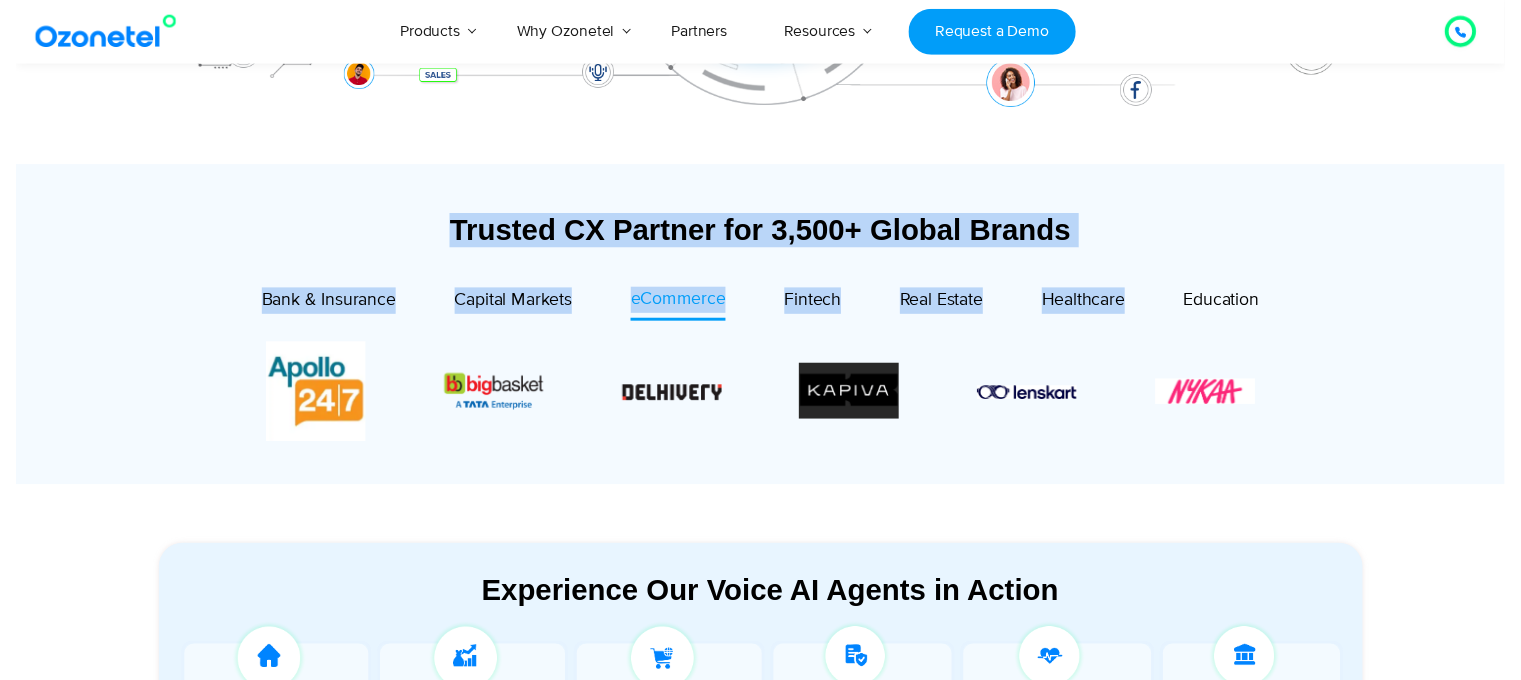 scroll, scrollTop: 0, scrollLeft: 0, axis: both 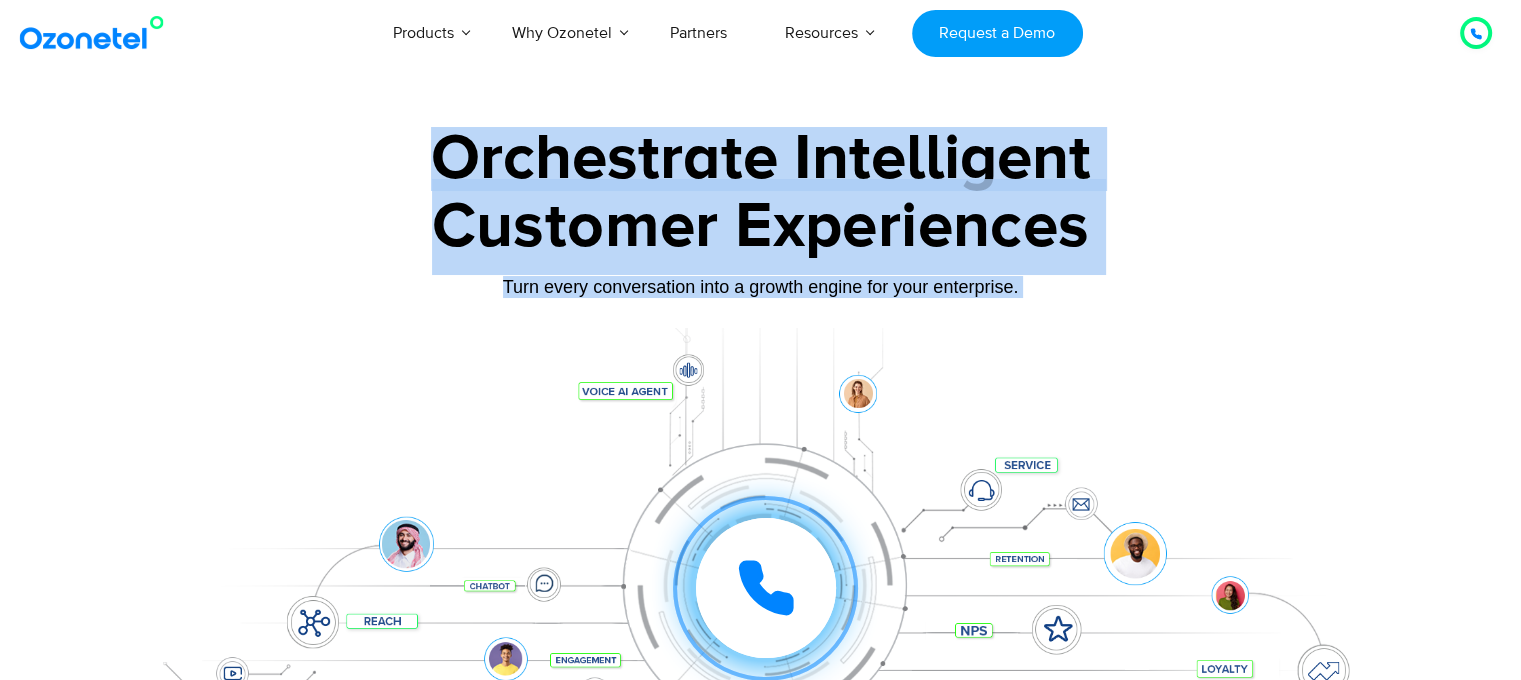 drag, startPoint x: 1188, startPoint y: 288, endPoint x: 1024, endPoint y: -121, distance: 440.65518 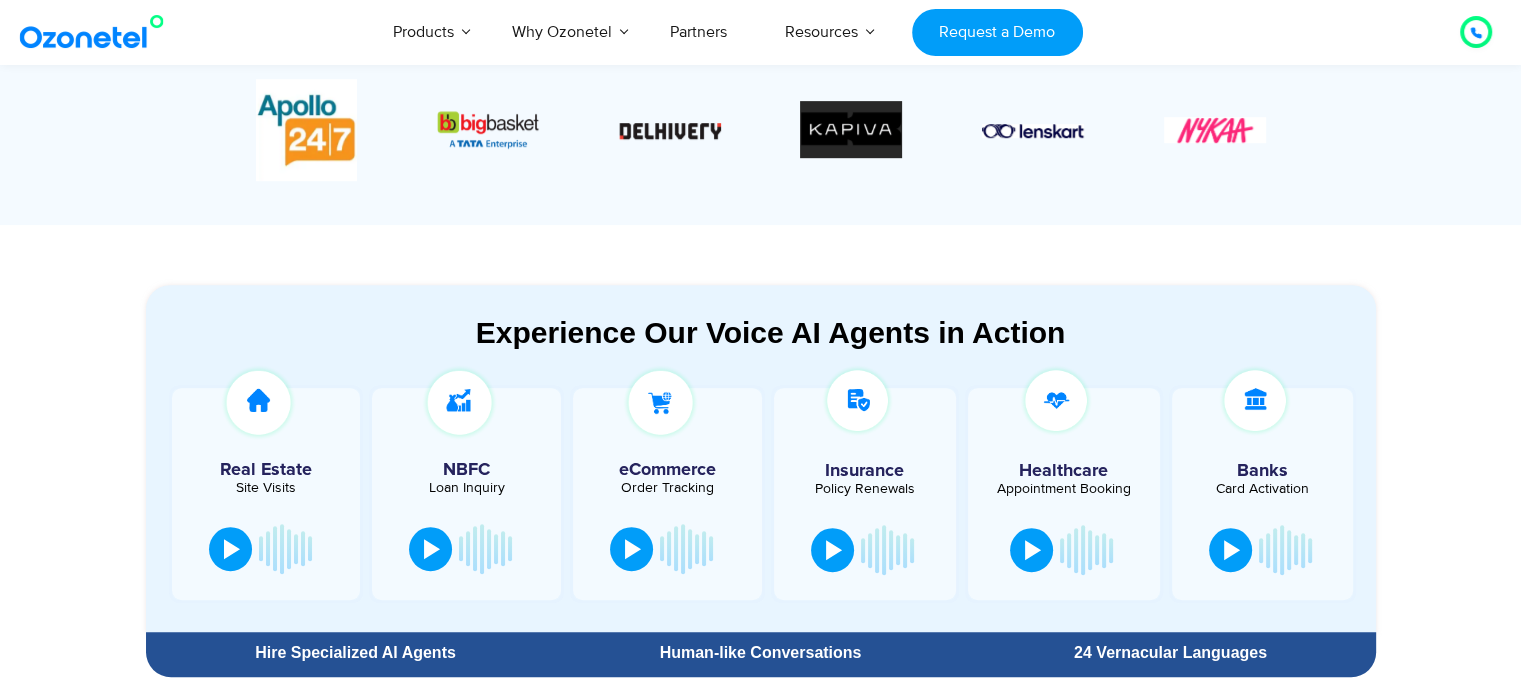 scroll, scrollTop: 681, scrollLeft: 0, axis: vertical 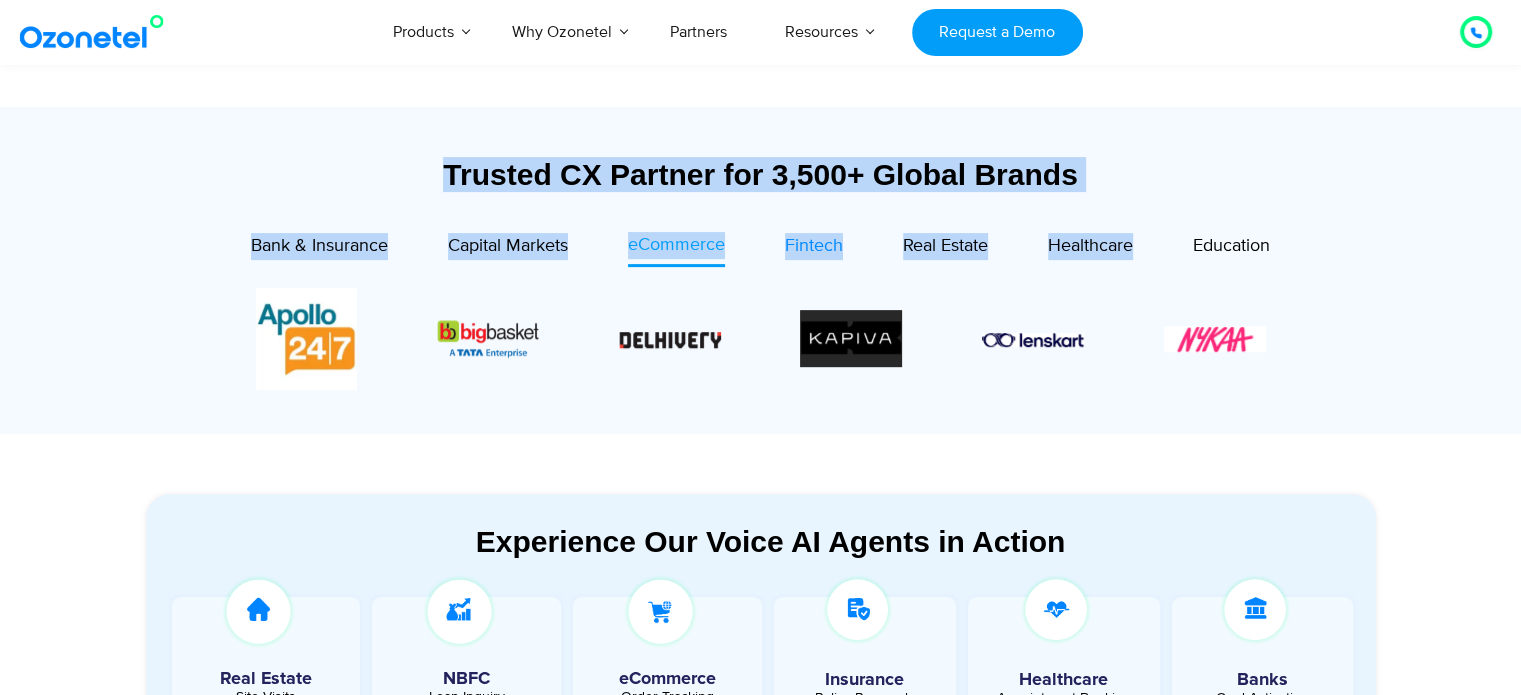 click on "Fintech" at bounding box center [814, 246] 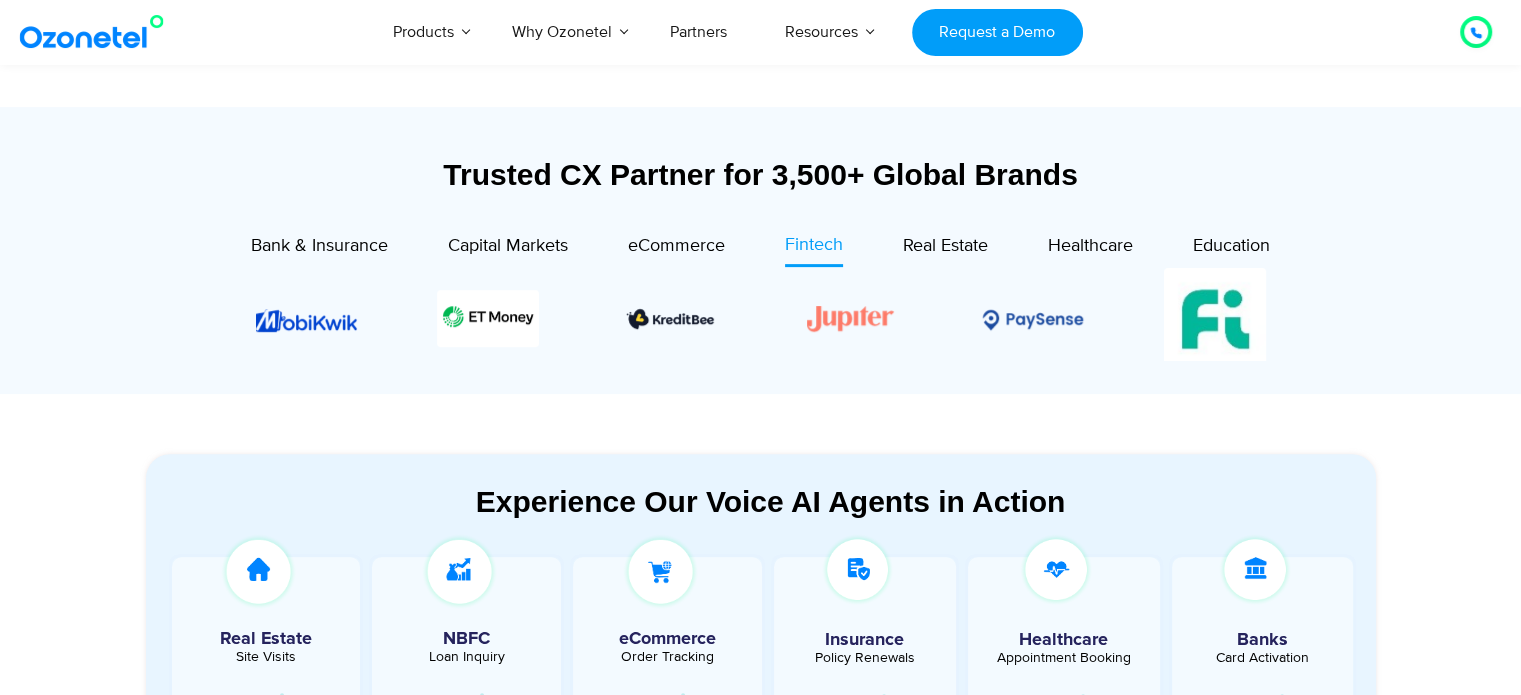 click at bounding box center (761, 314) 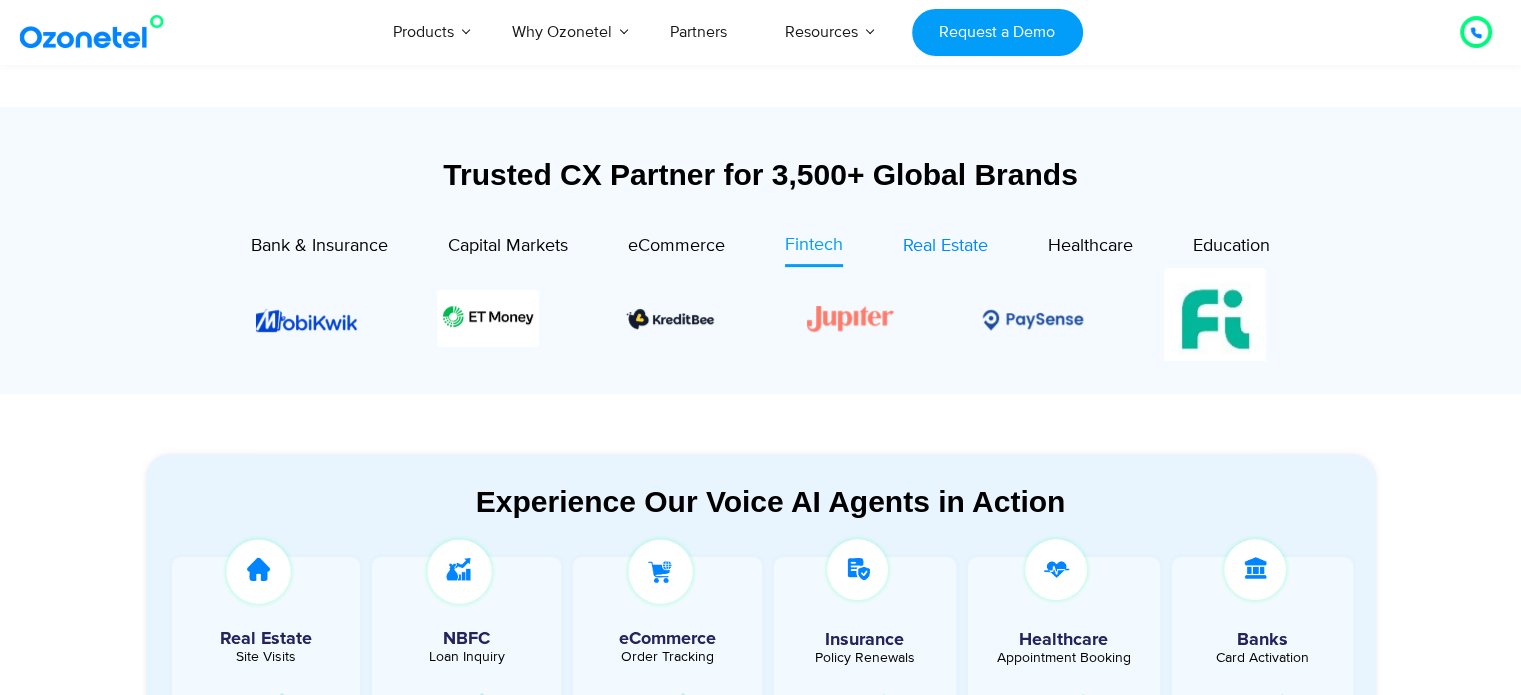 click on "Real Estate" at bounding box center (945, 246) 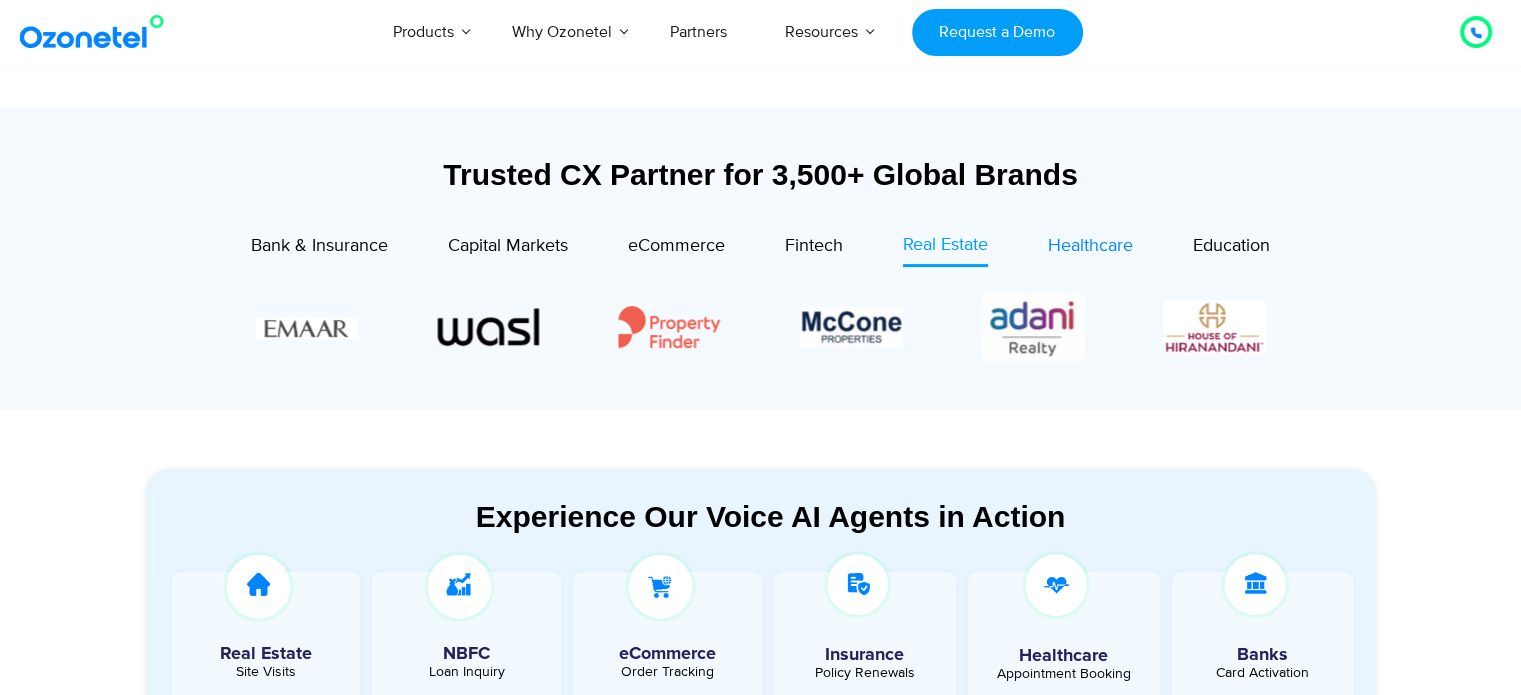 click on "Healthcare" at bounding box center (1090, 246) 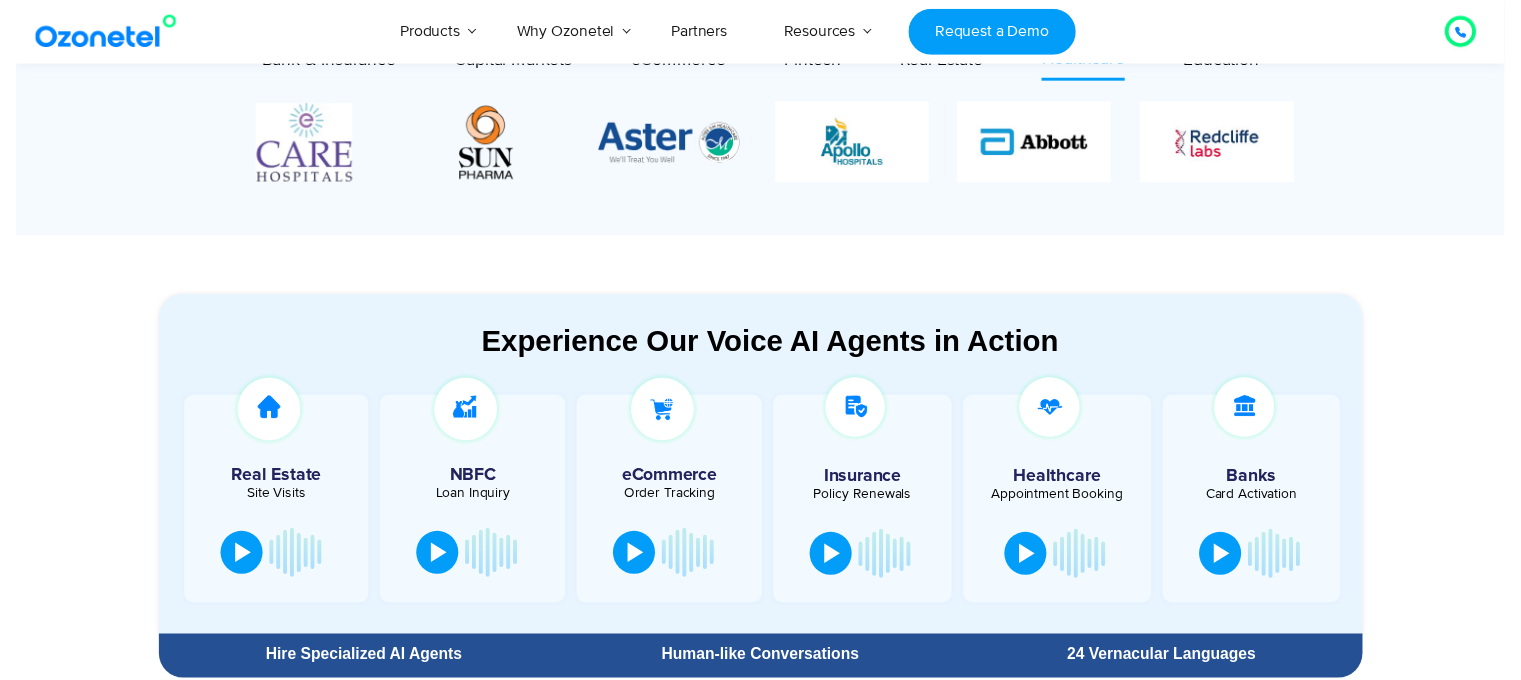 scroll, scrollTop: 0, scrollLeft: 0, axis: both 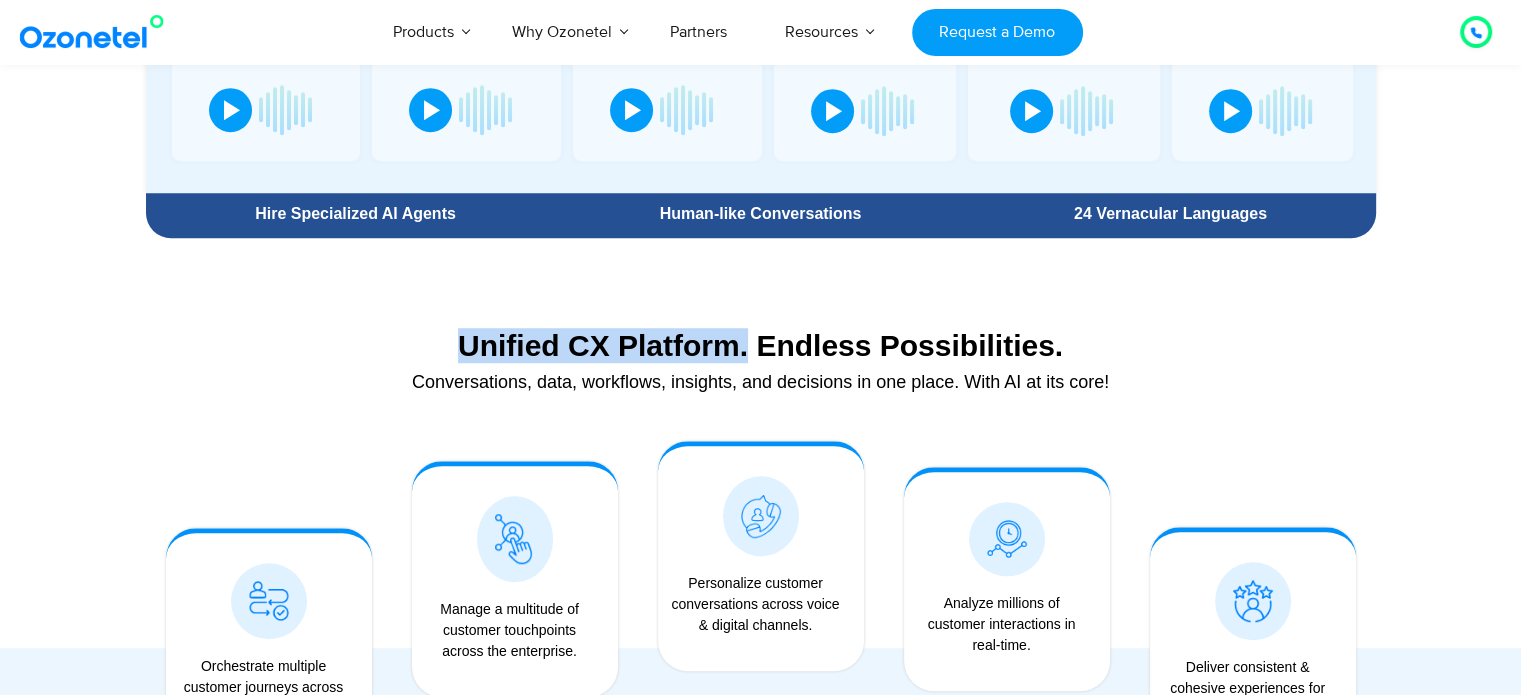 drag, startPoint x: 448, startPoint y: 344, endPoint x: 749, endPoint y: 347, distance: 301.01495 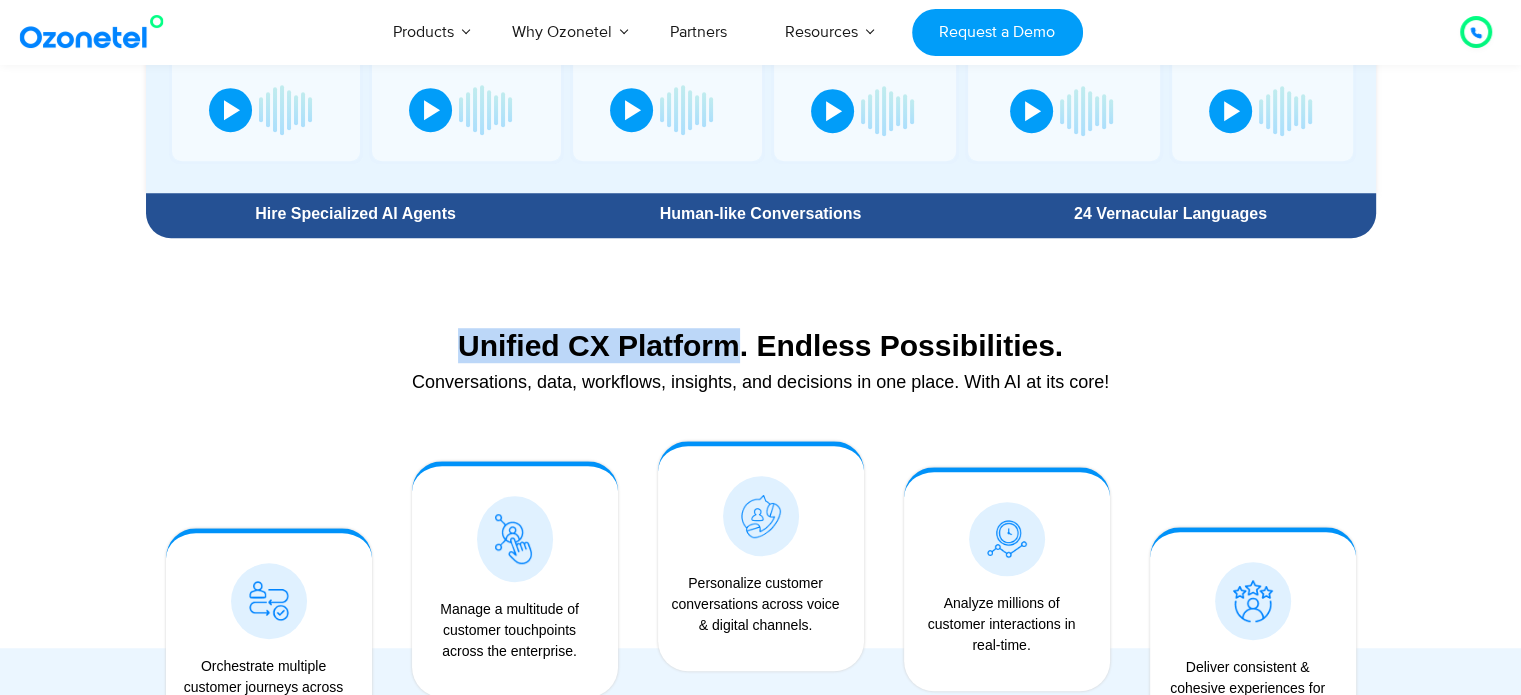 copy on "Unified CX Platform" 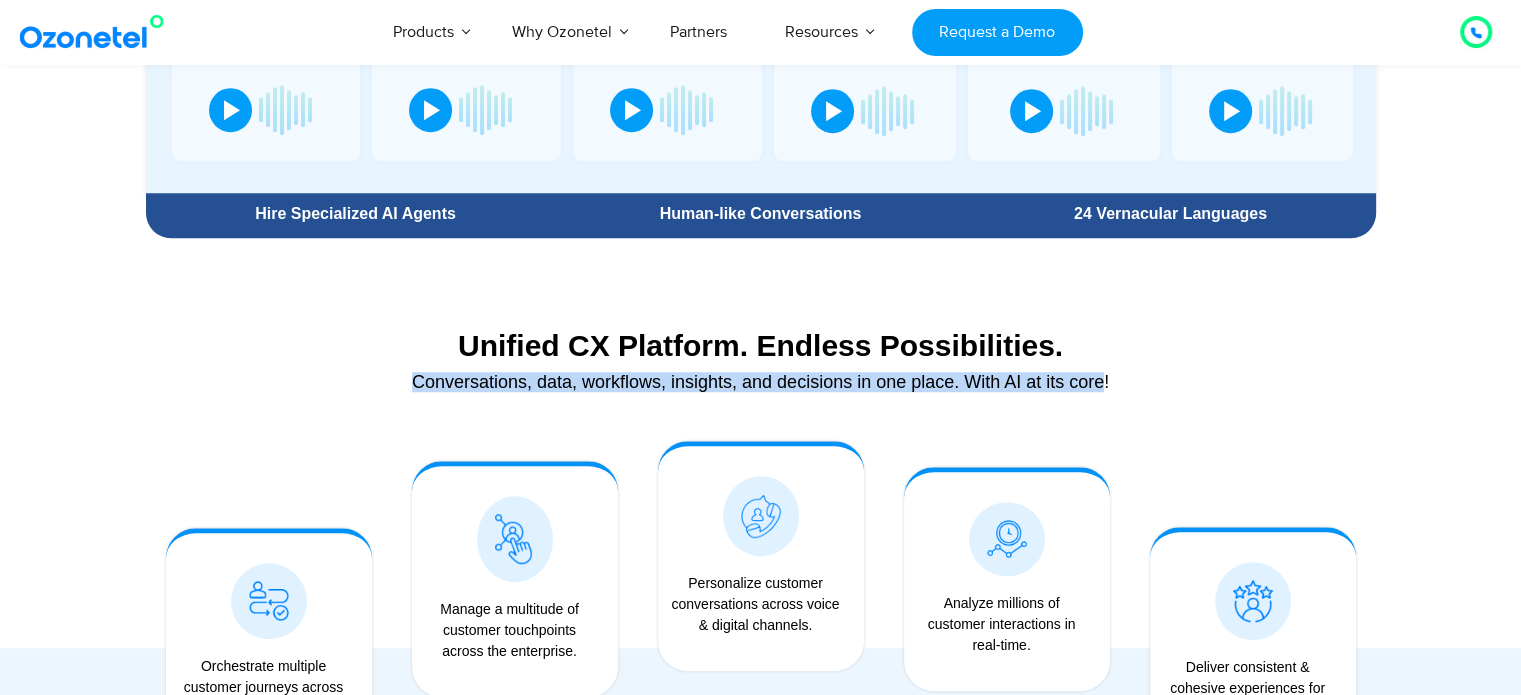 drag, startPoint x: 412, startPoint y: 379, endPoint x: 1103, endPoint y: 379, distance: 691 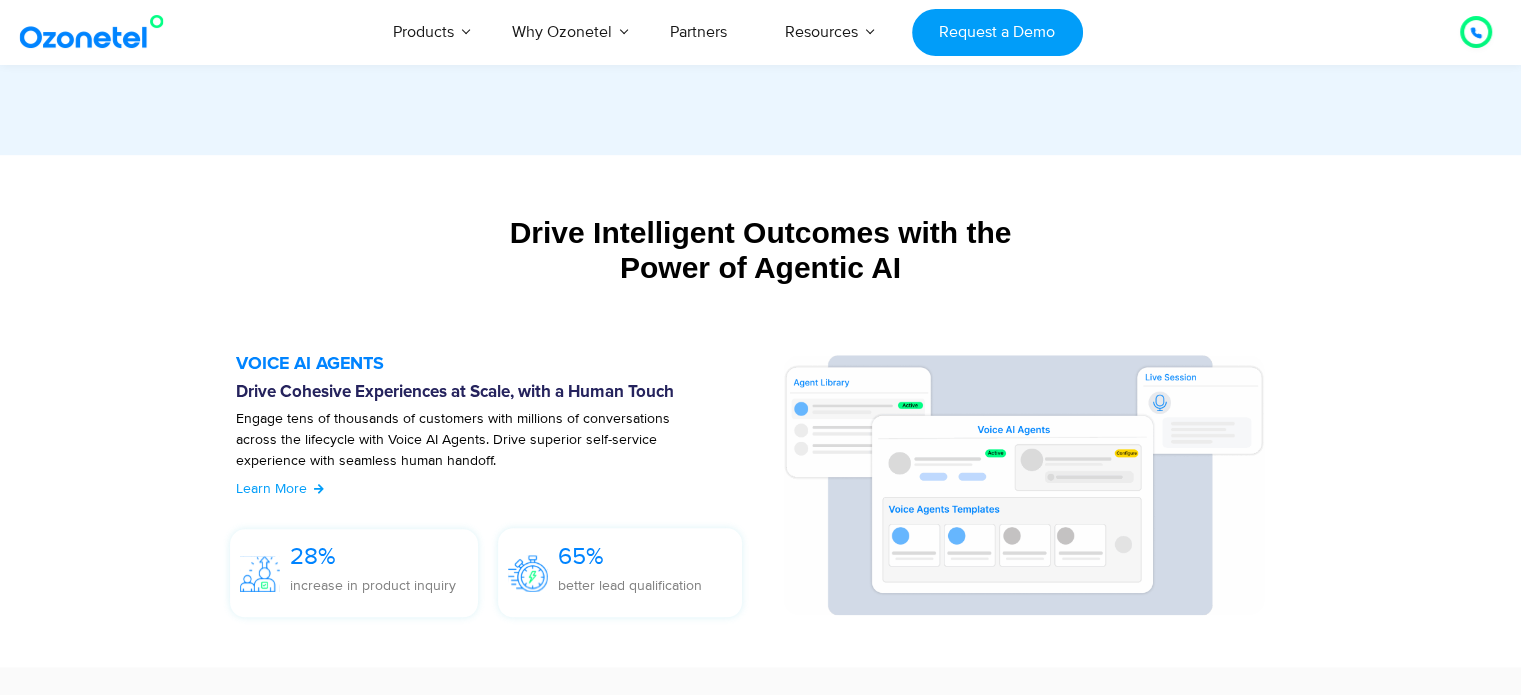 scroll, scrollTop: 2020, scrollLeft: 0, axis: vertical 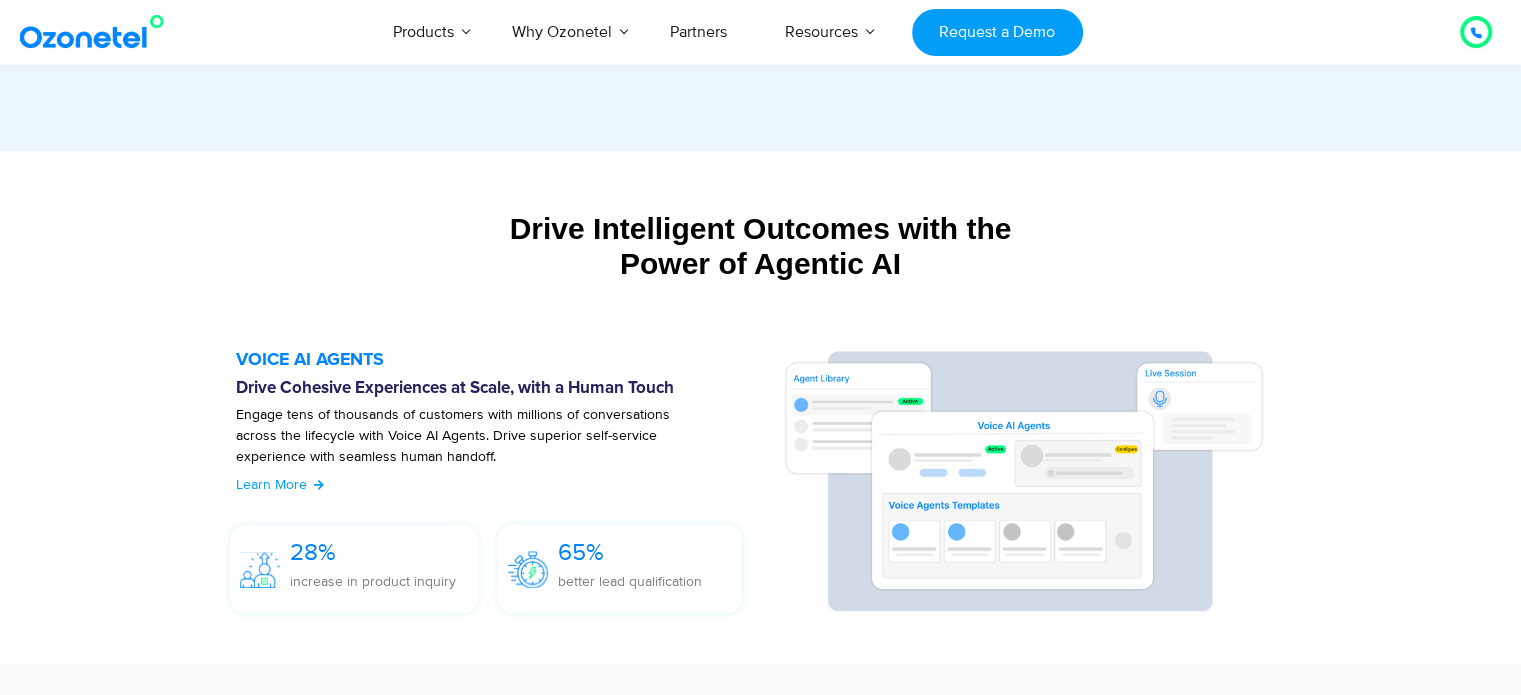 drag, startPoint x: 506, startPoint y: 223, endPoint x: 916, endPoint y: 269, distance: 412.57242 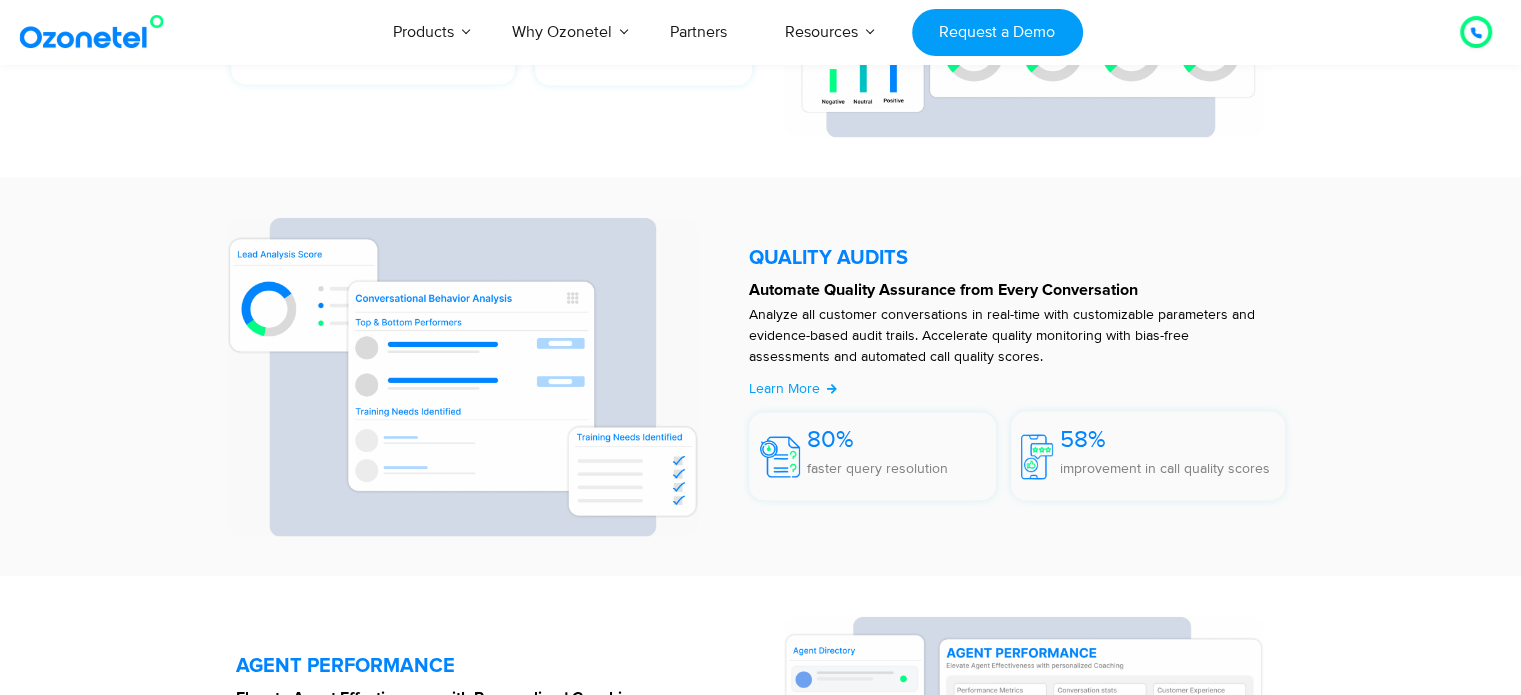 scroll, scrollTop: 3312, scrollLeft: 0, axis: vertical 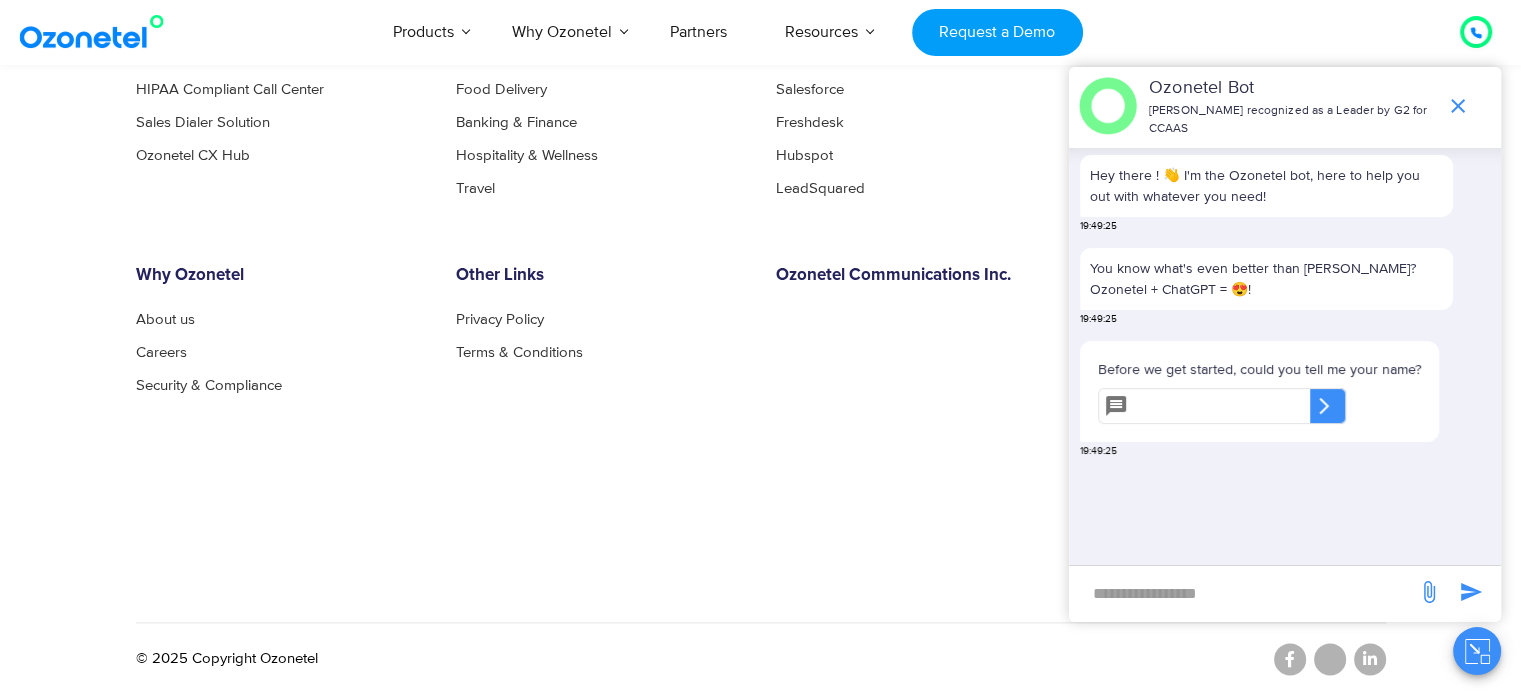 click on "OK Ozonetel Bot Ozonetel recognized as a Leader by G2 for CCAAS   Hey there ! 👋  I'm the Ozonetel bot, here to help you out with whatever you need!
19:49:25   You know what's even better than [PERSON_NAME]? Ozonetel + ChatGPT = 😍!
19:49:25   Before we get started, could you tell me your name?
​ ​ ​ 19:49:25   ​" at bounding box center [1285, 371] 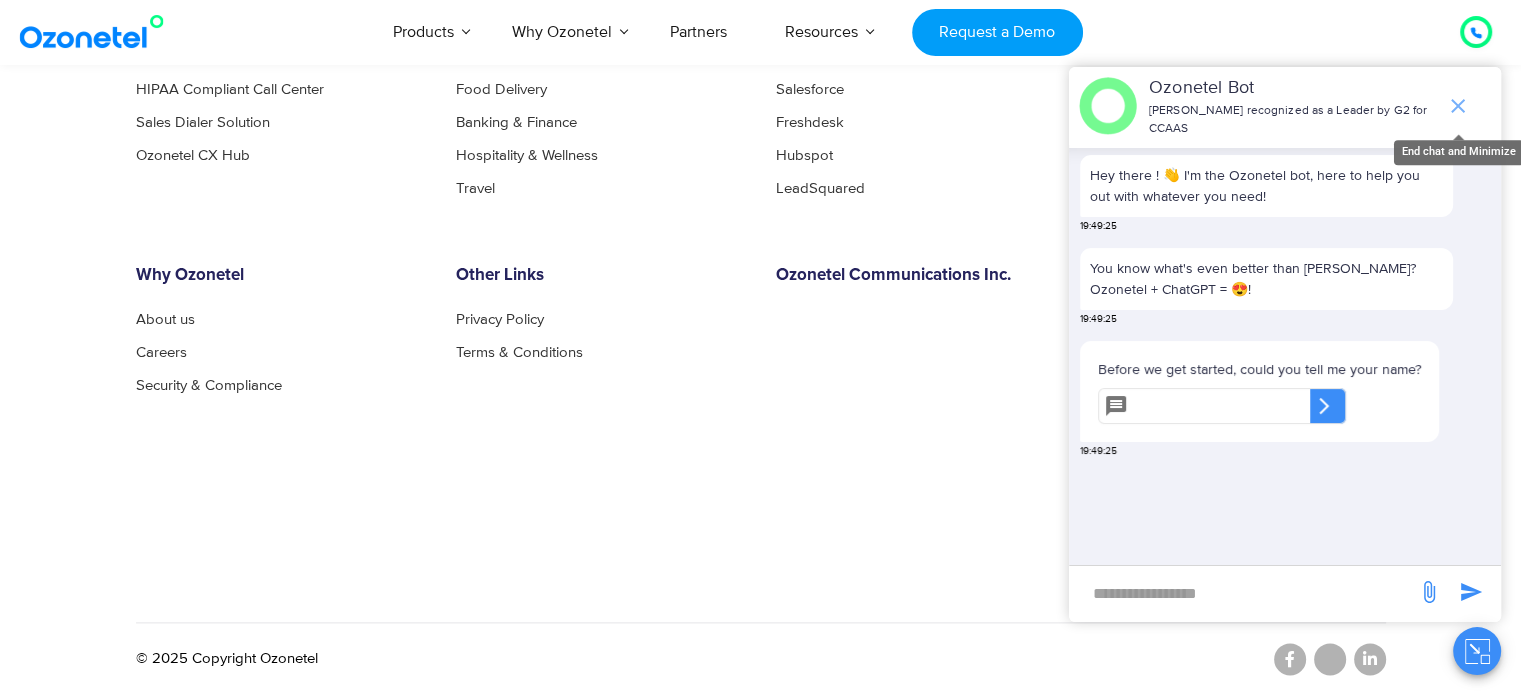 click 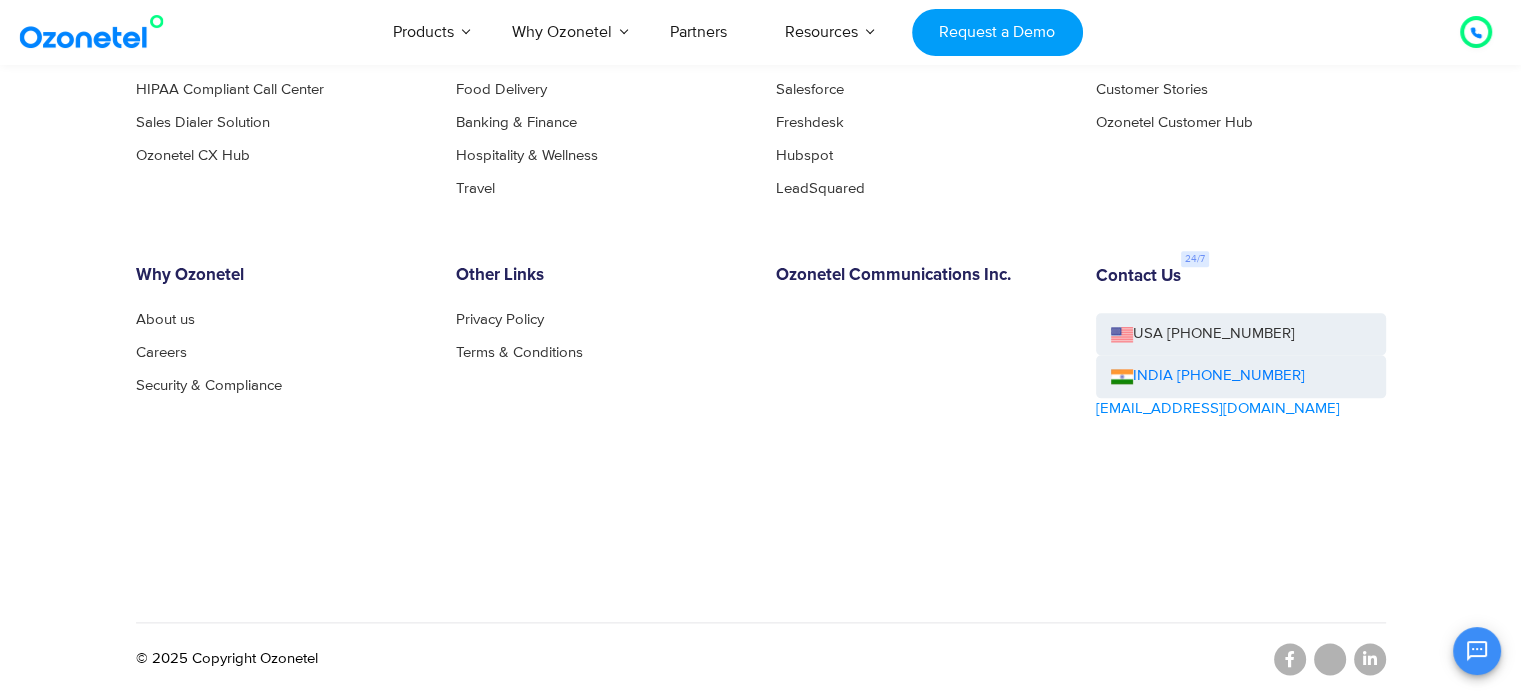click on "OK Ozonetel Bot Ozonetel recognized as a Leader by G2 for CCAAS   Hey there ! 👋  I'm the Ozonetel bot, here to help you out with whatever you need!
19:49:25   You know what's even better than [PERSON_NAME]? Ozonetel + ChatGPT = 😍!
19:49:25   Before we get started, could you tell me your name?
​ ​ ​ 19:49:25 Chat Disconnected!!     ​     0" at bounding box center (1285, 648) 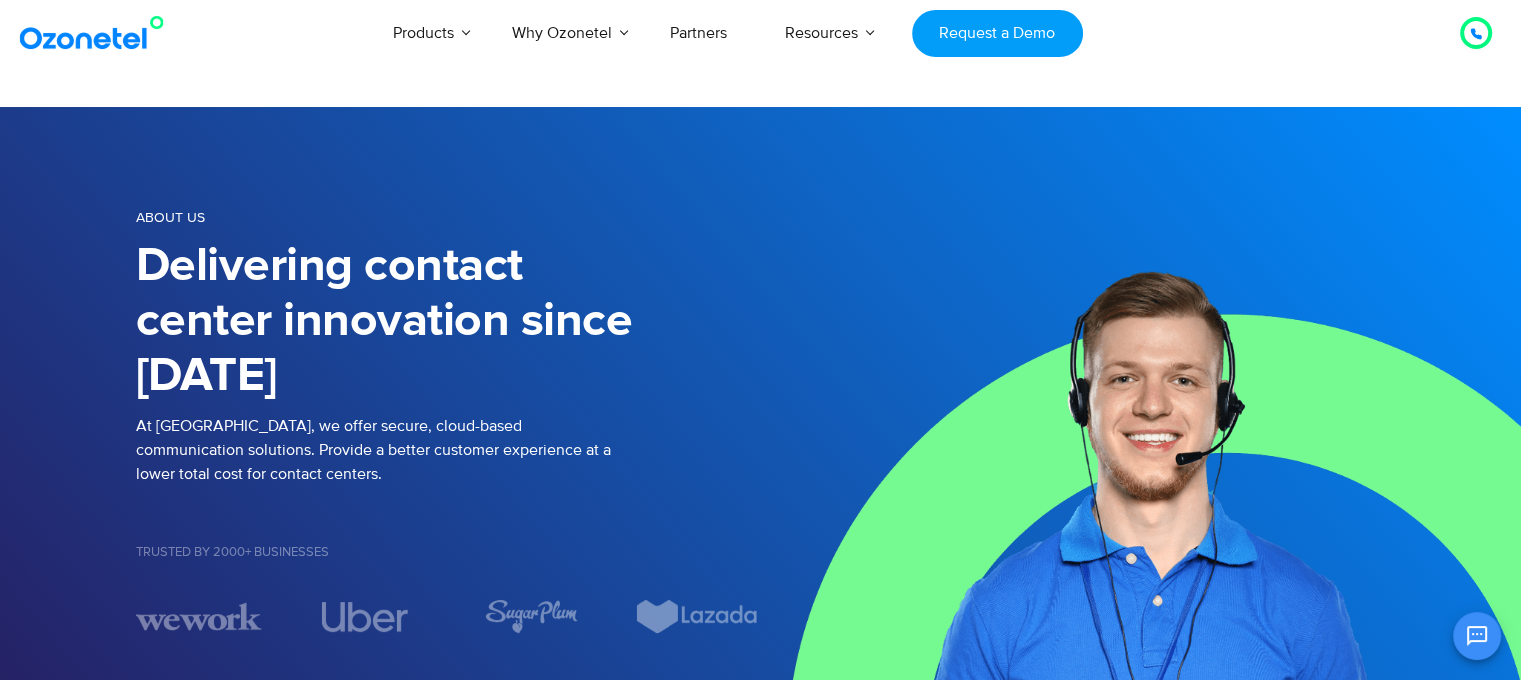 scroll, scrollTop: 3, scrollLeft: 0, axis: vertical 